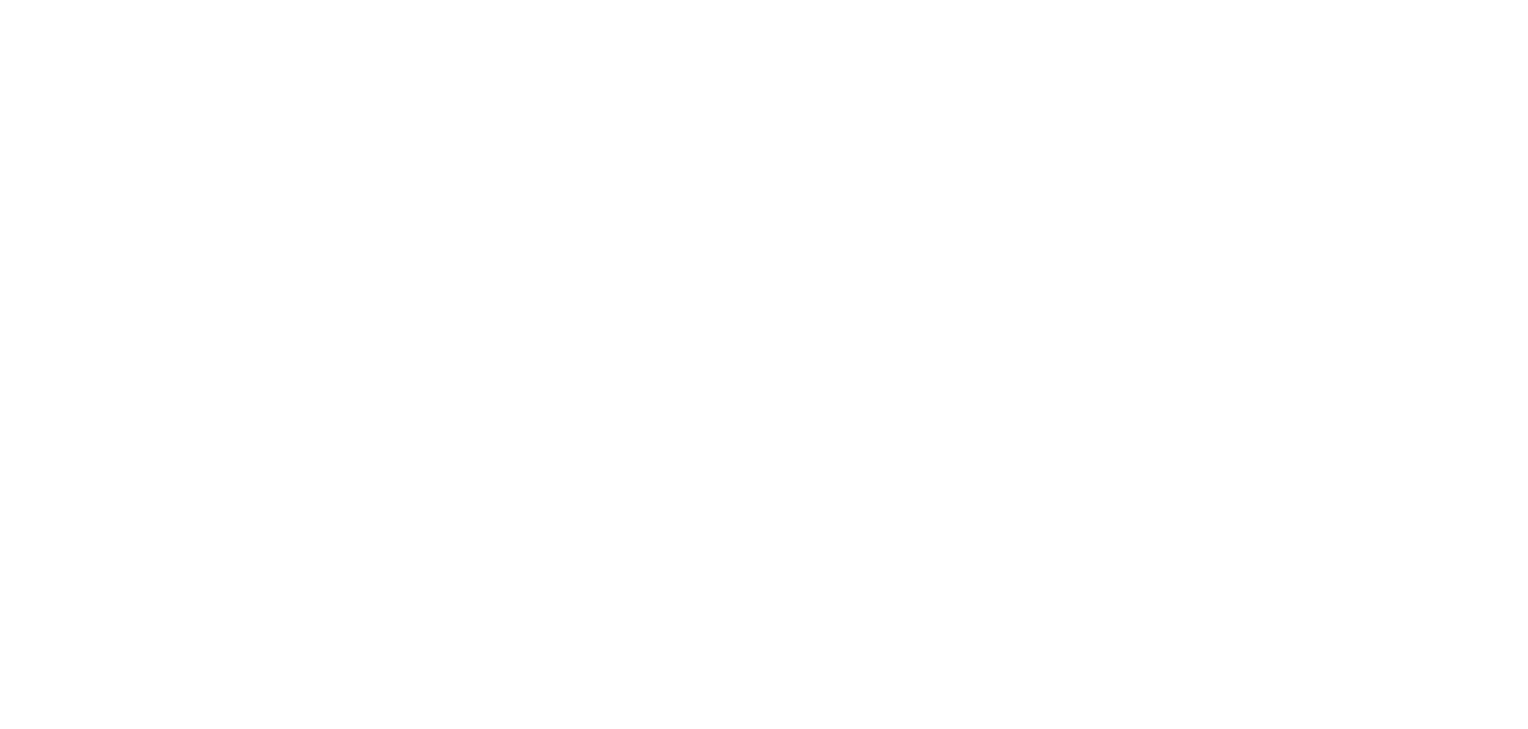 scroll, scrollTop: 0, scrollLeft: 0, axis: both 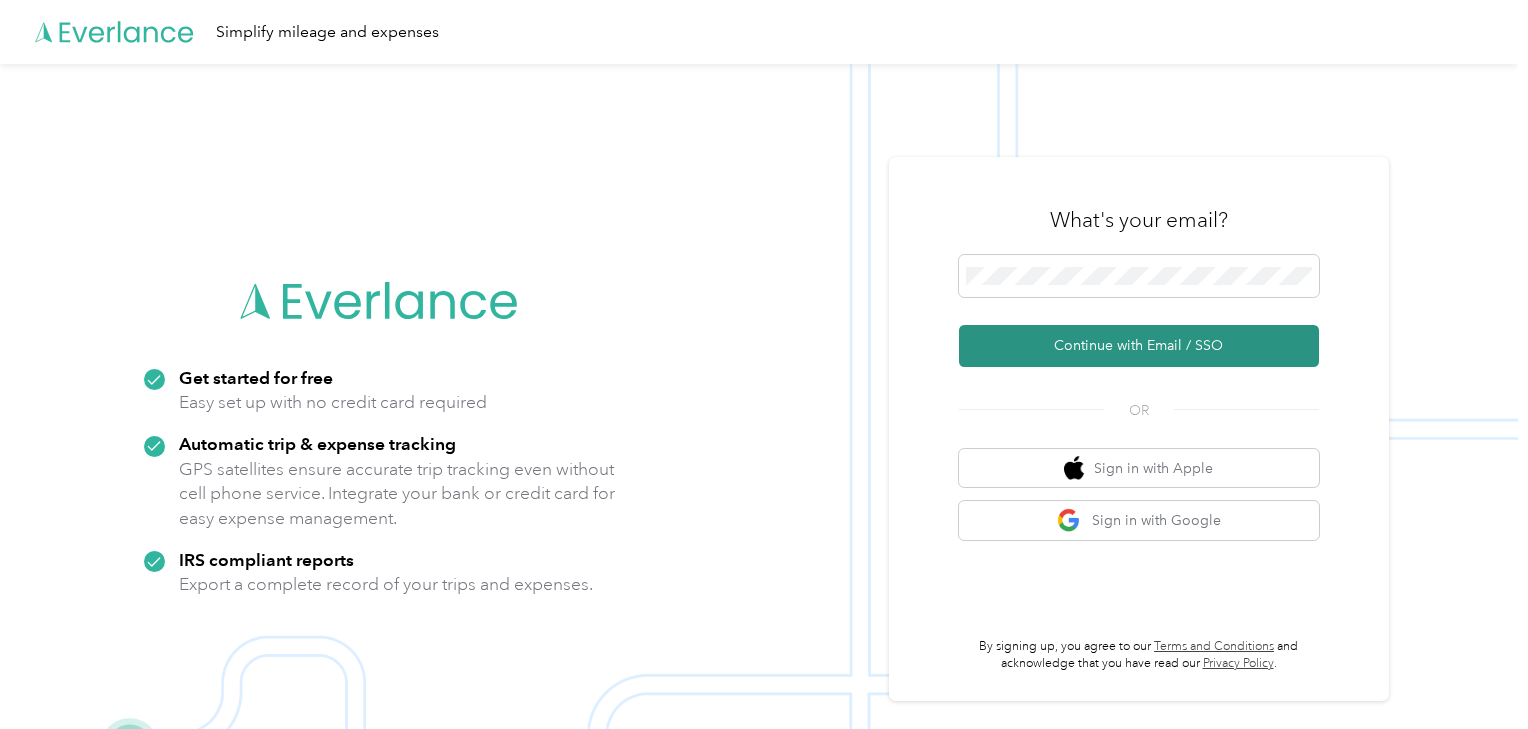 click on "Continue with Email / SSO" at bounding box center (1139, 346) 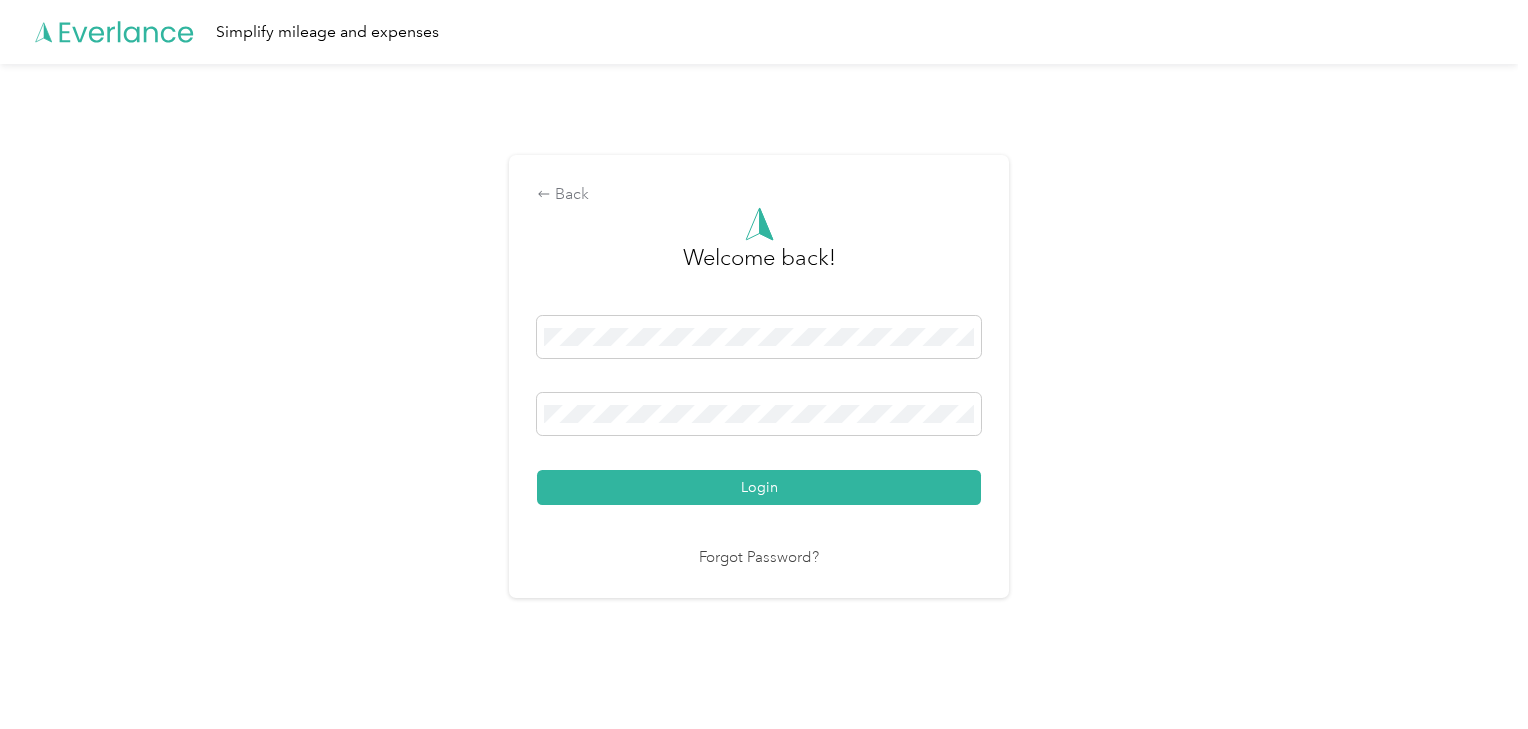 click on "Login" at bounding box center (759, 487) 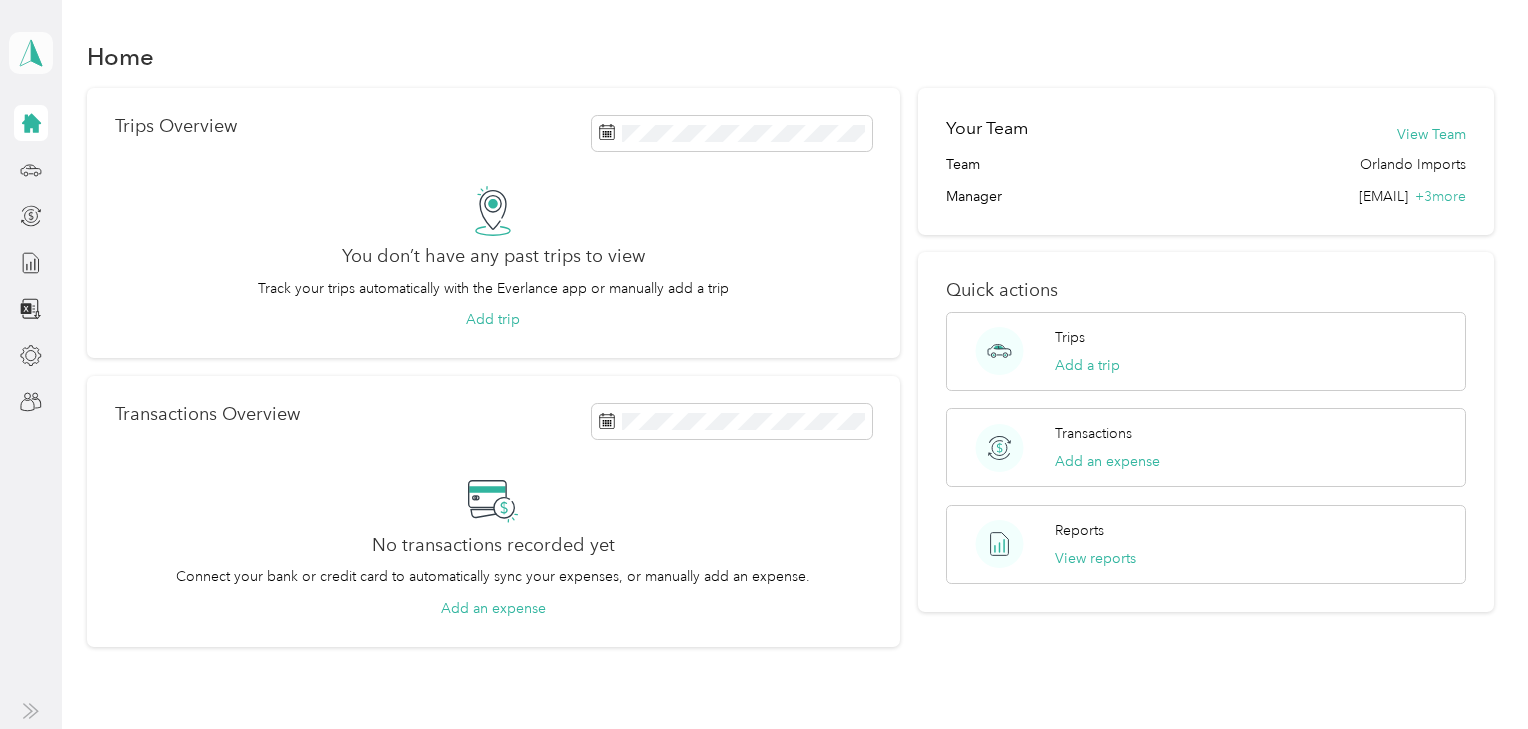 click 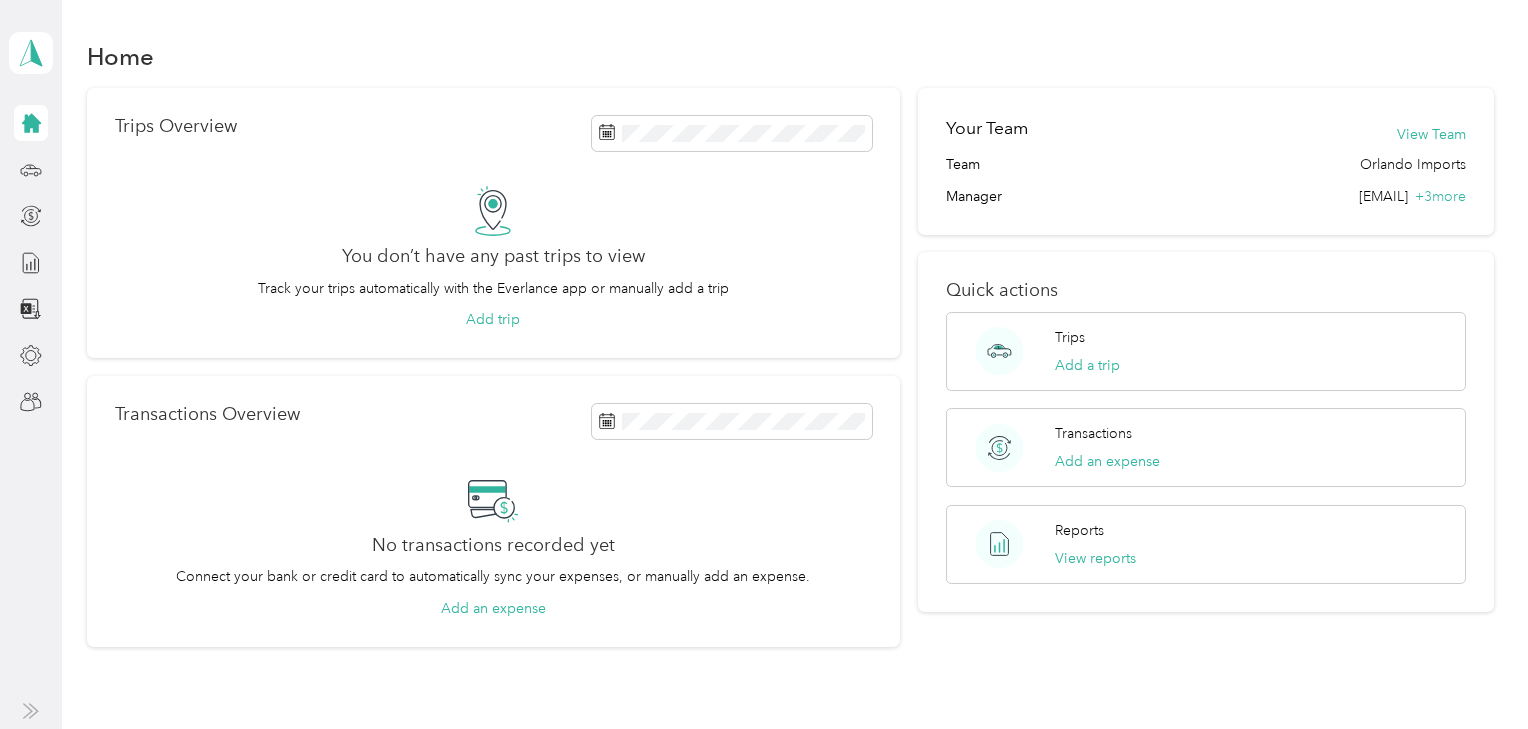 click on "Team dashboard" at bounding box center [80, 164] 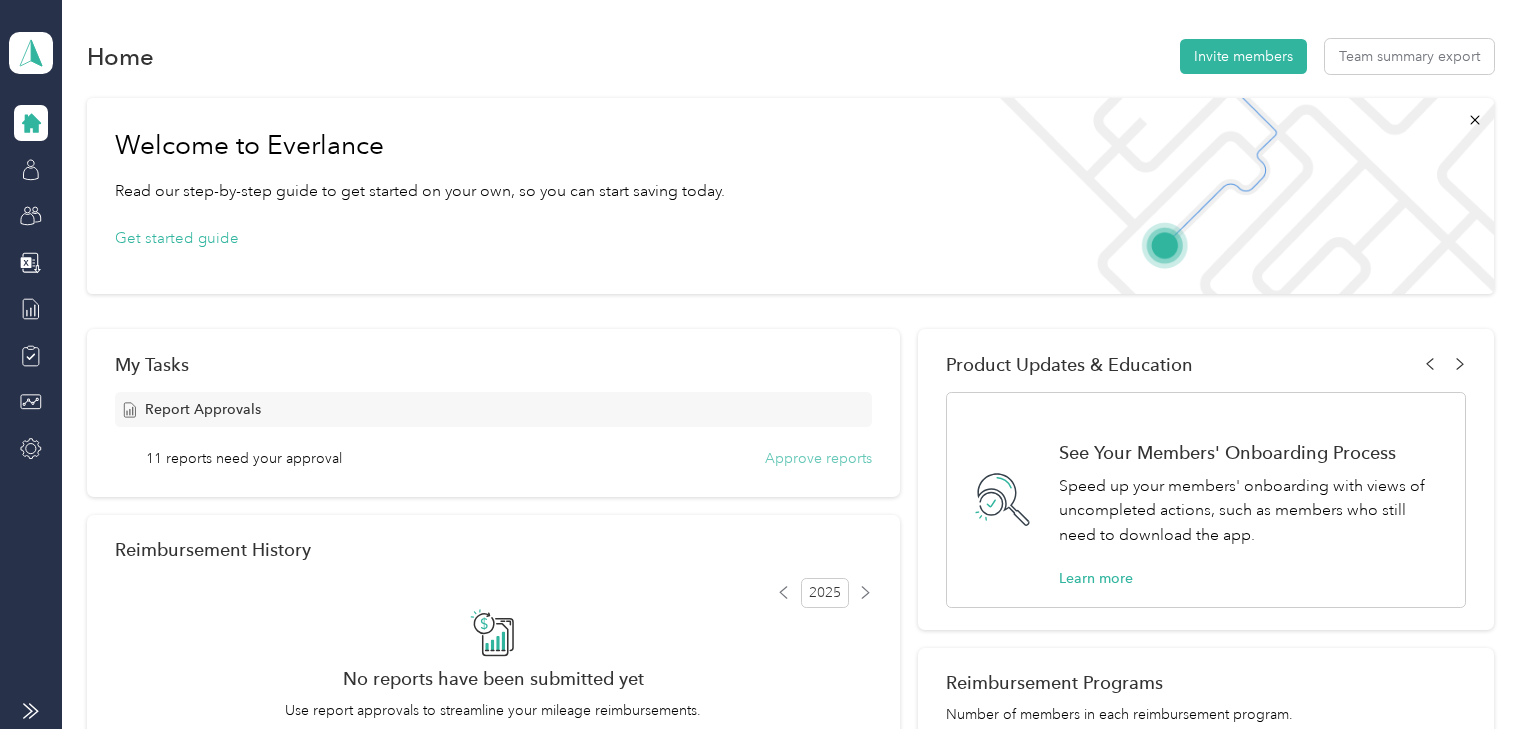 click on "Approve reports" at bounding box center (818, 458) 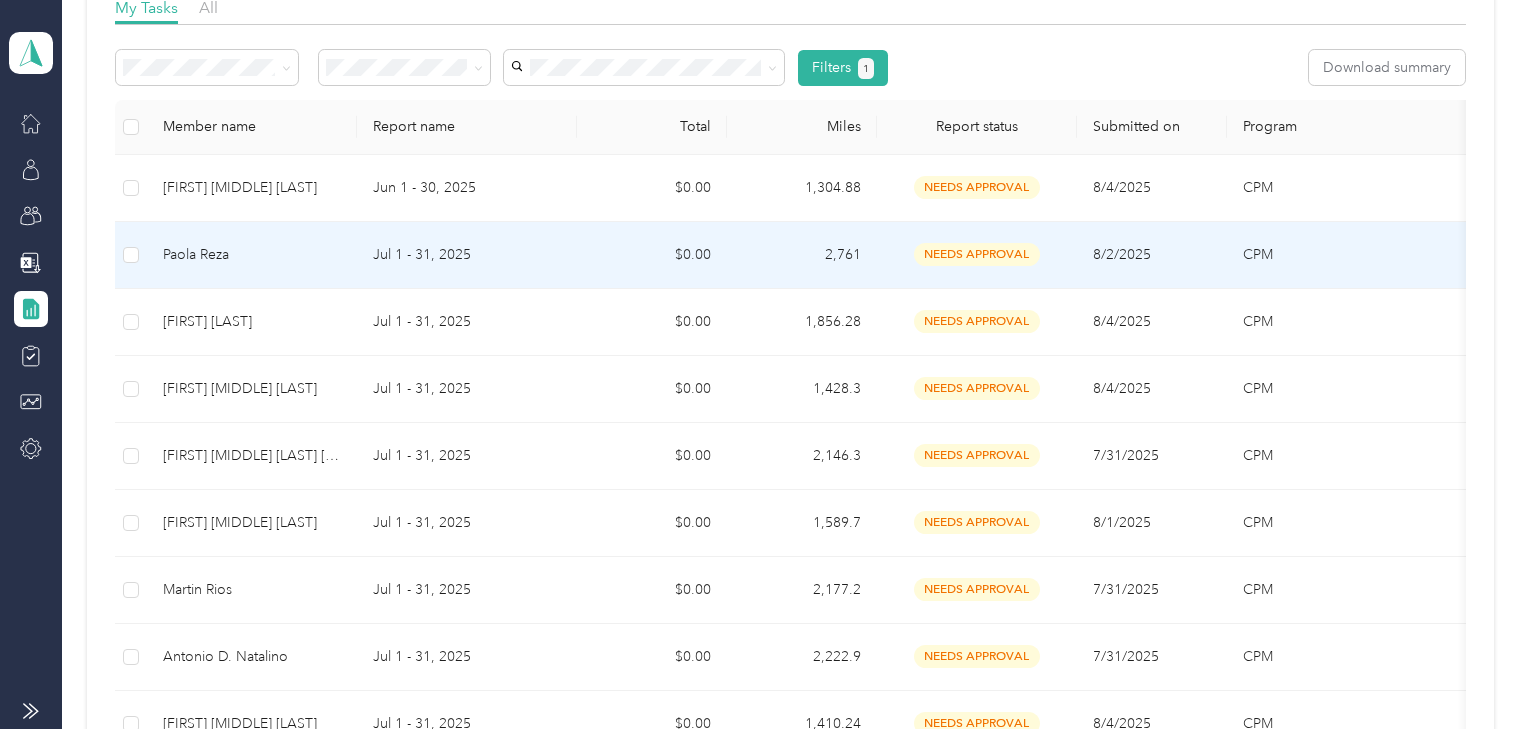 scroll, scrollTop: 321, scrollLeft: 0, axis: vertical 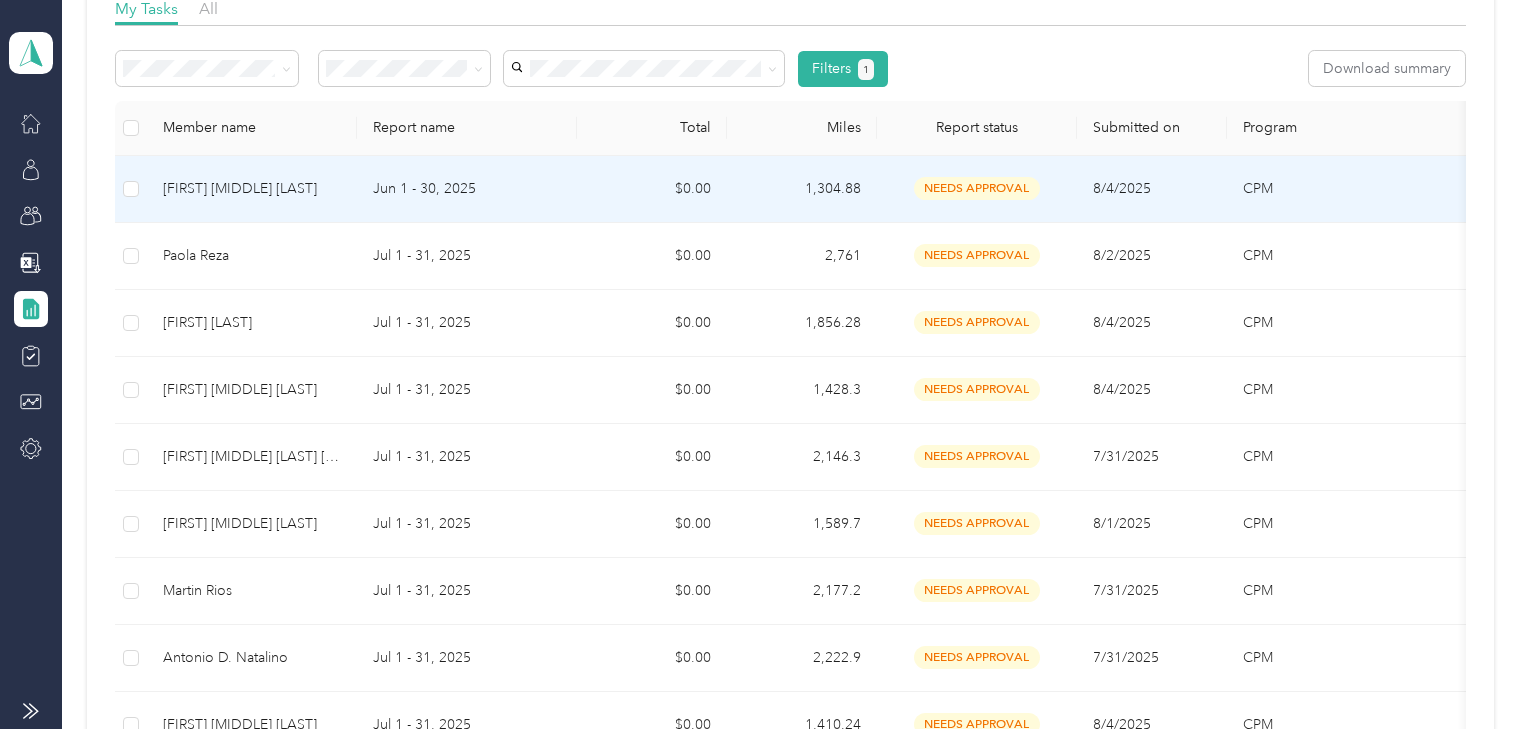 click on "[FIRST] [MIDDLE] [LAST]" at bounding box center [252, 189] 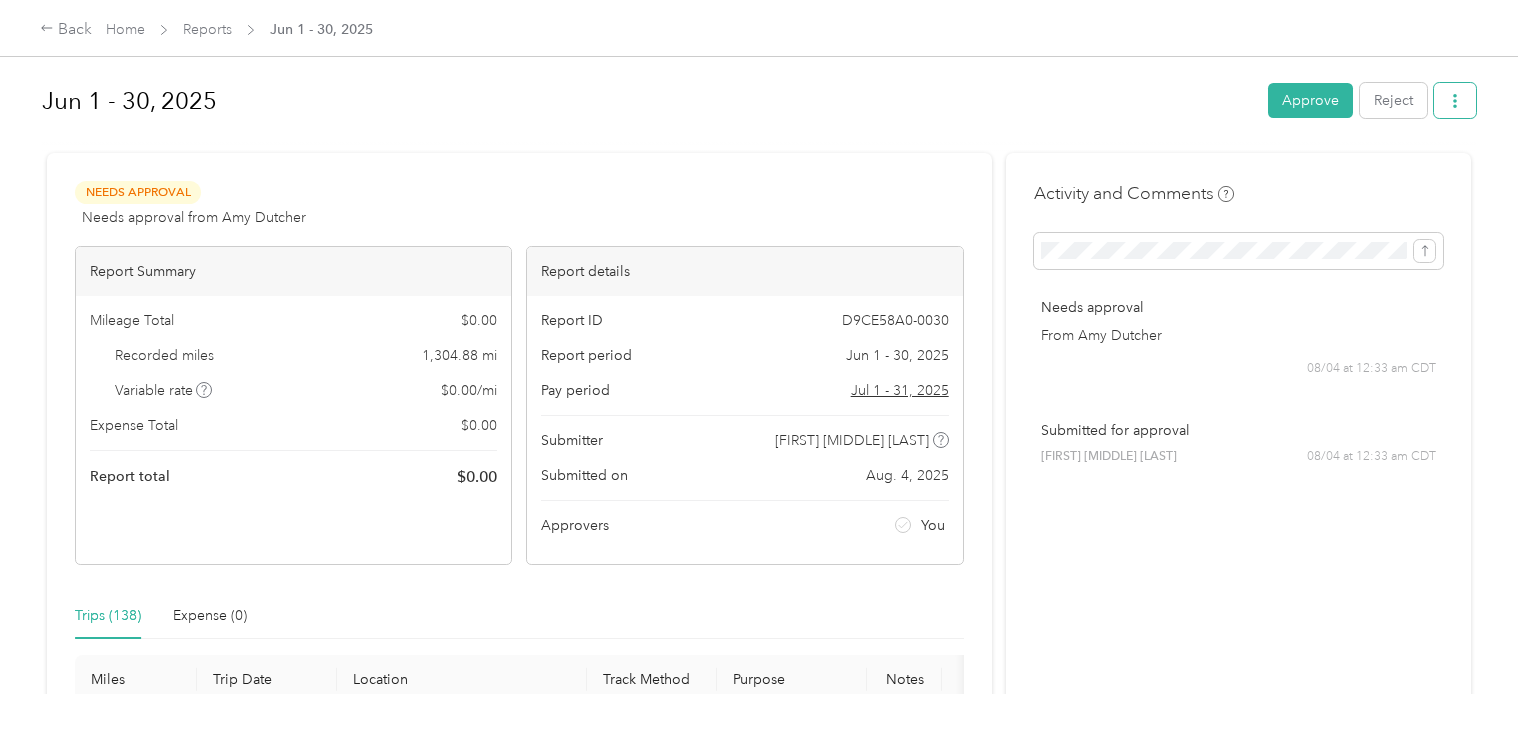 click at bounding box center [1455, 100] 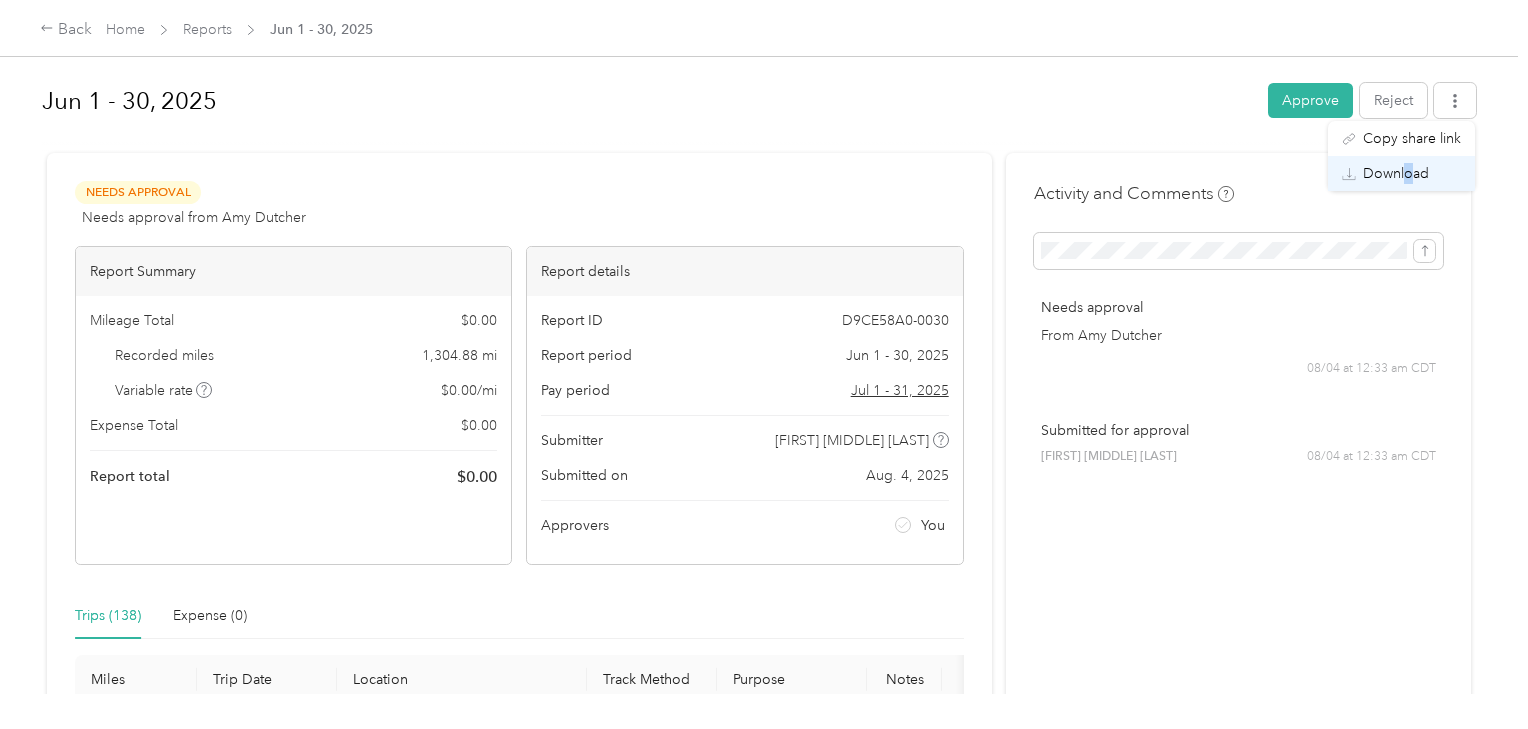 click on "Download" at bounding box center (1396, 173) 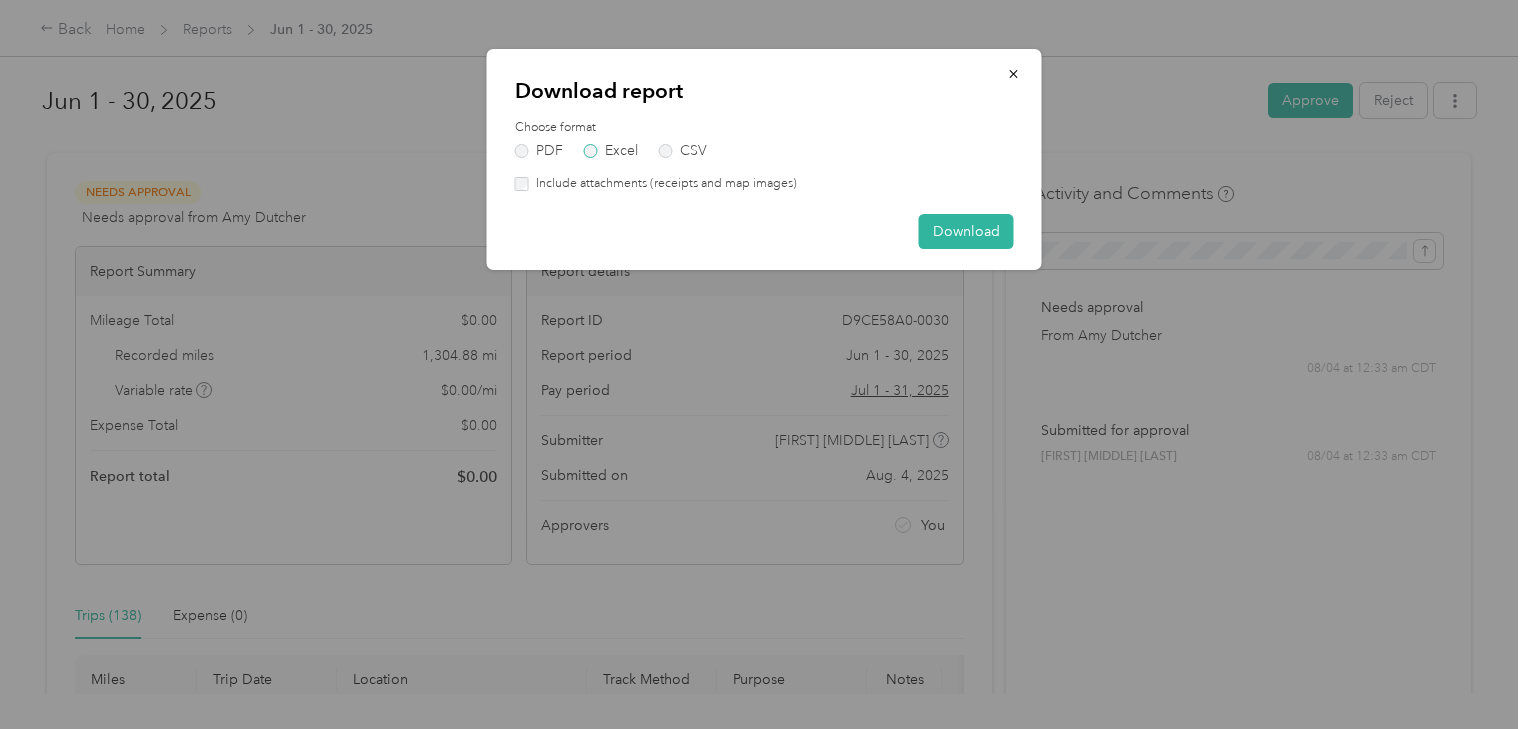click on "Excel" at bounding box center (611, 151) 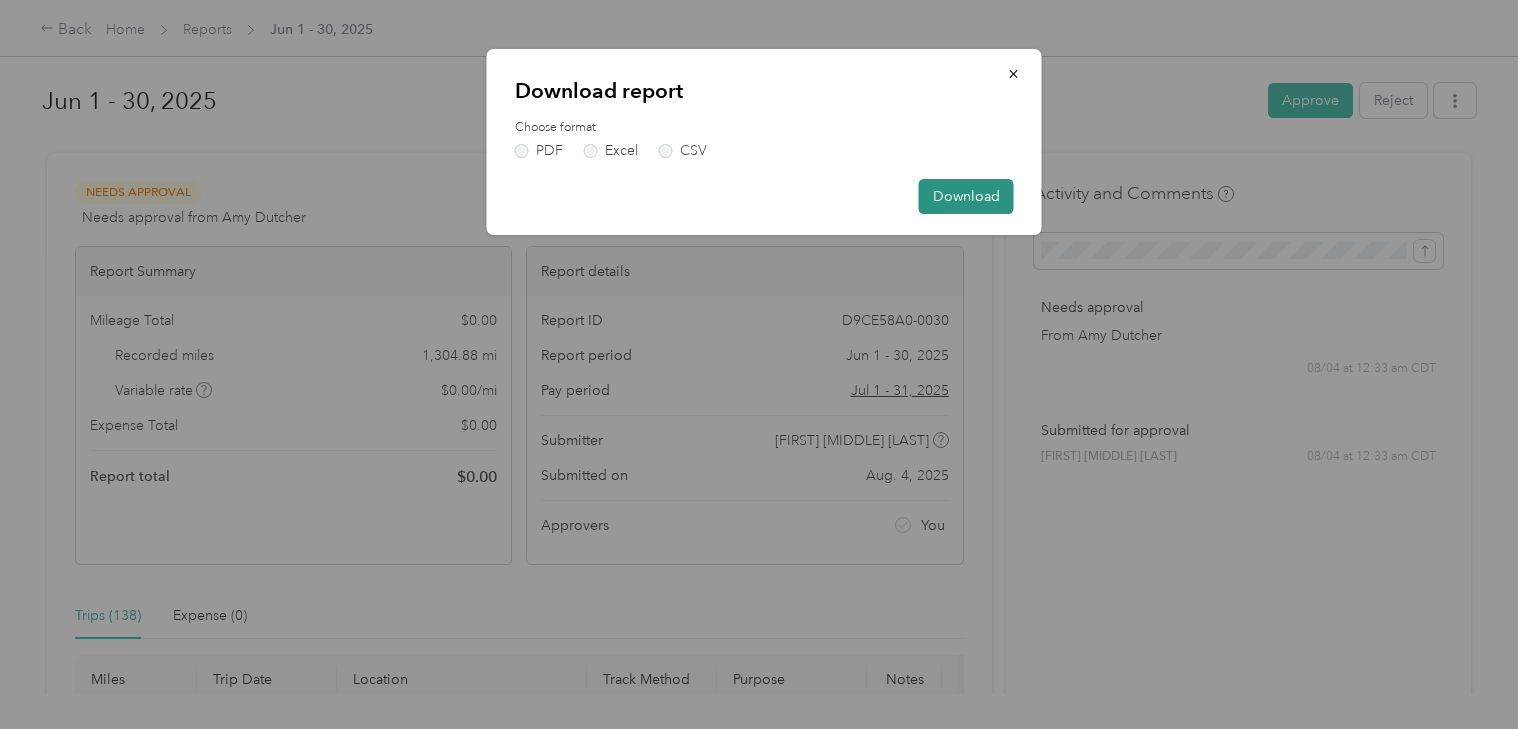 click on "Download" at bounding box center [966, 196] 